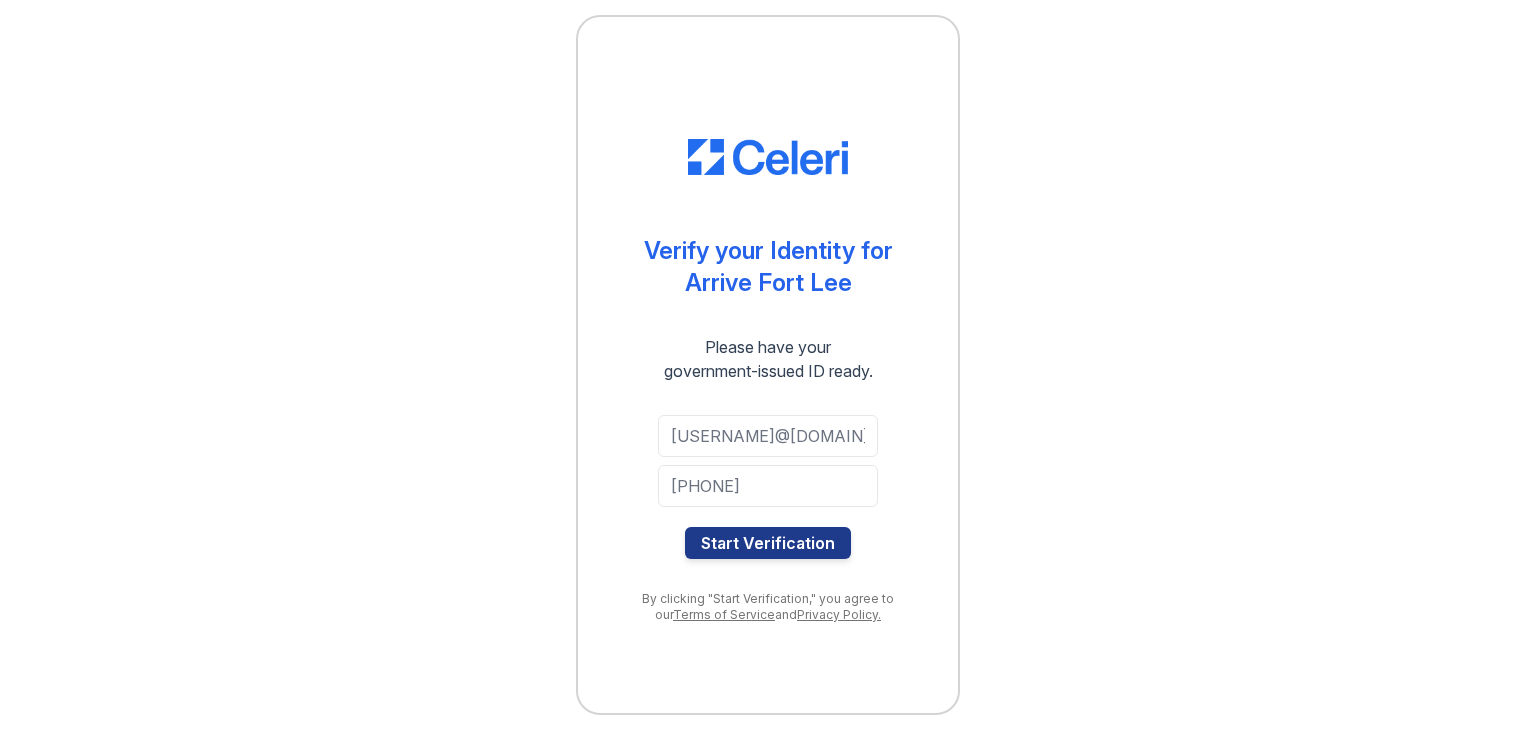 scroll, scrollTop: 0, scrollLeft: 0, axis: both 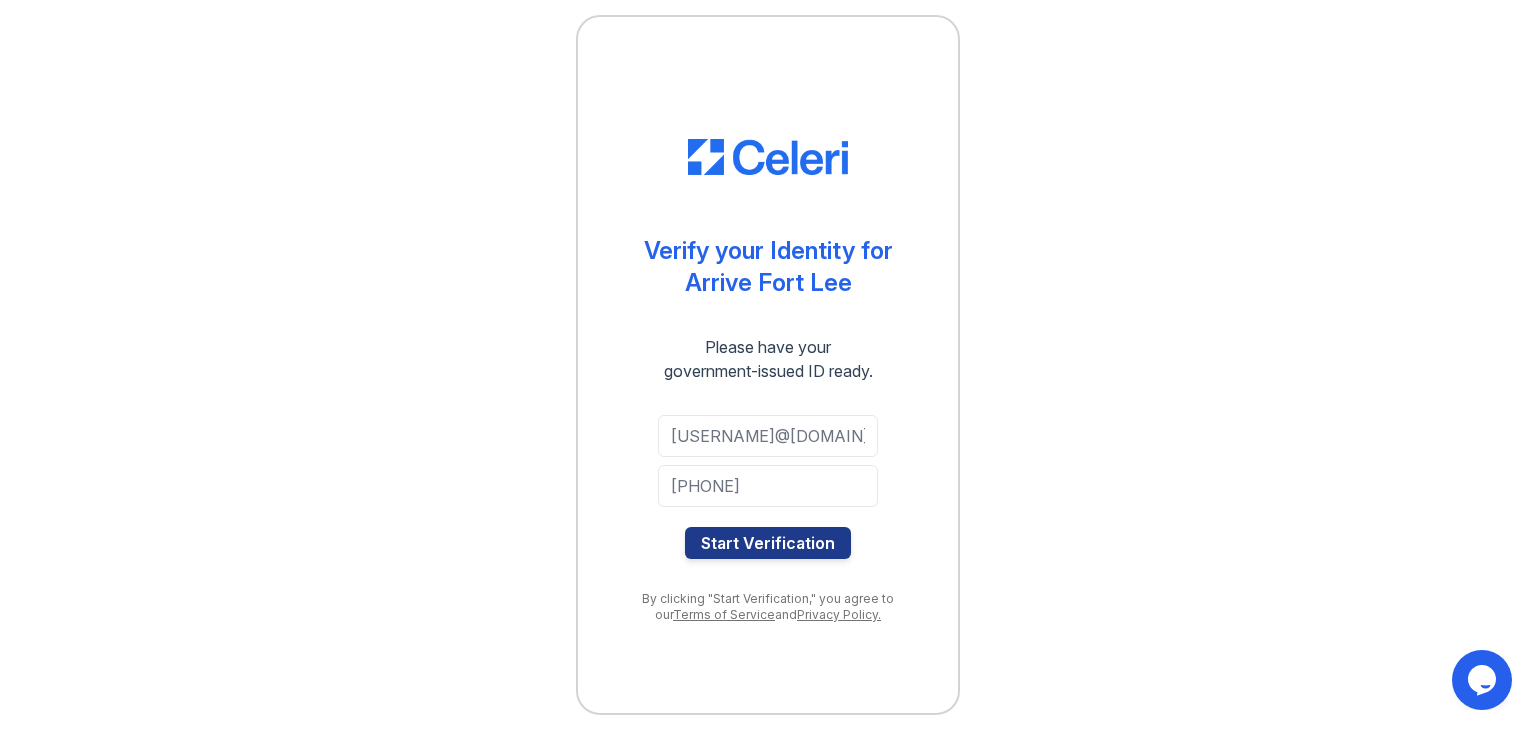 drag, startPoint x: 782, startPoint y: 540, endPoint x: 978, endPoint y: 367, distance: 261.42877 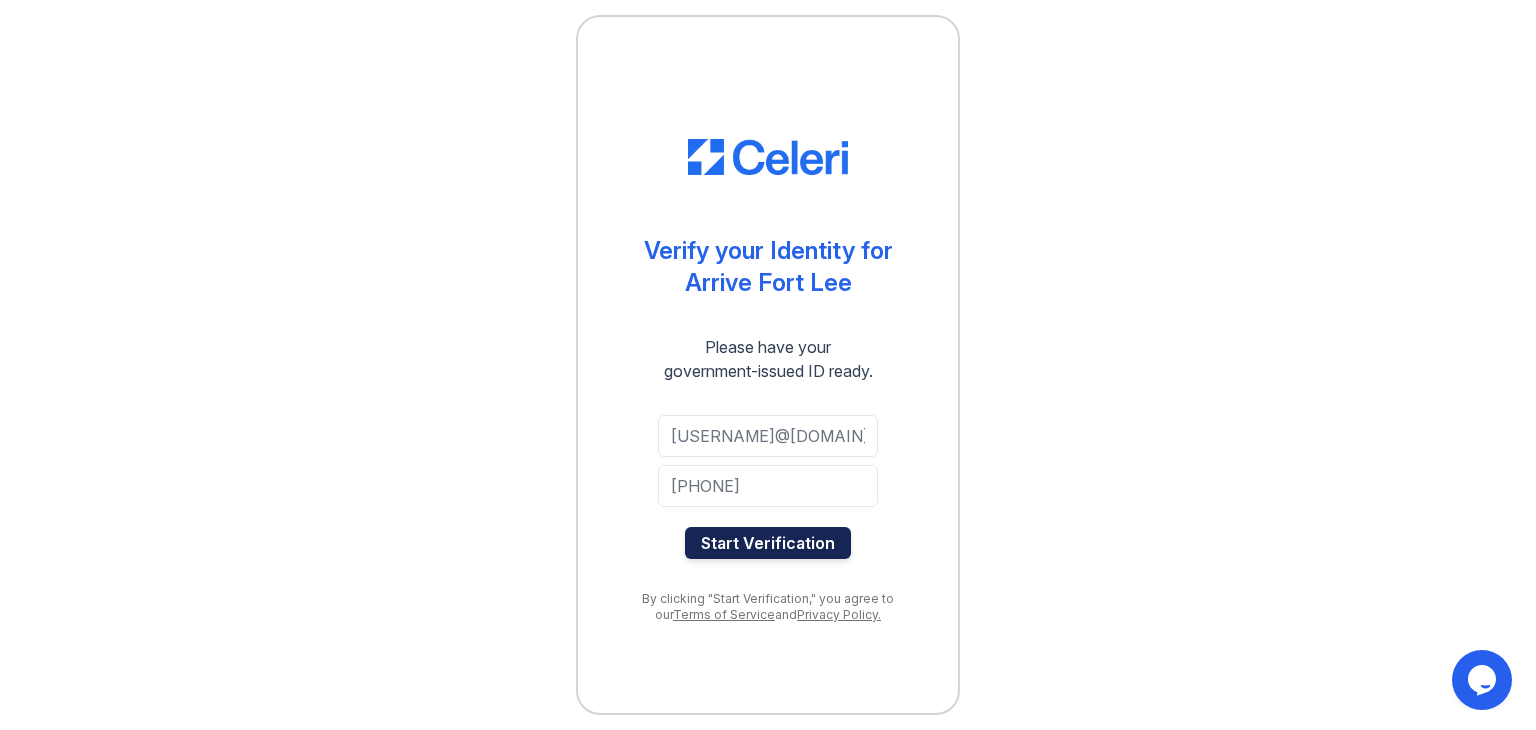 click on "Start Verification" at bounding box center [768, 543] 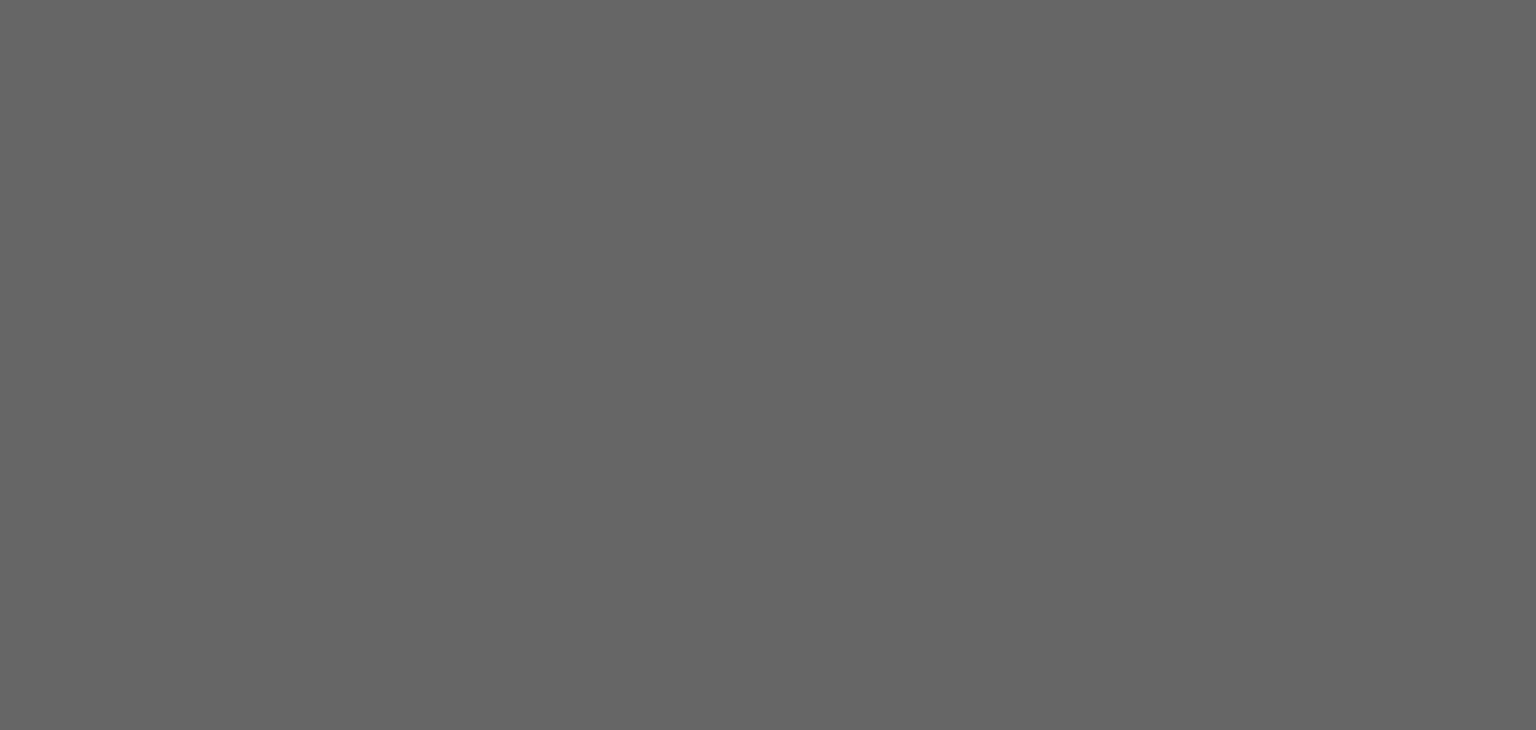 scroll, scrollTop: 0, scrollLeft: 0, axis: both 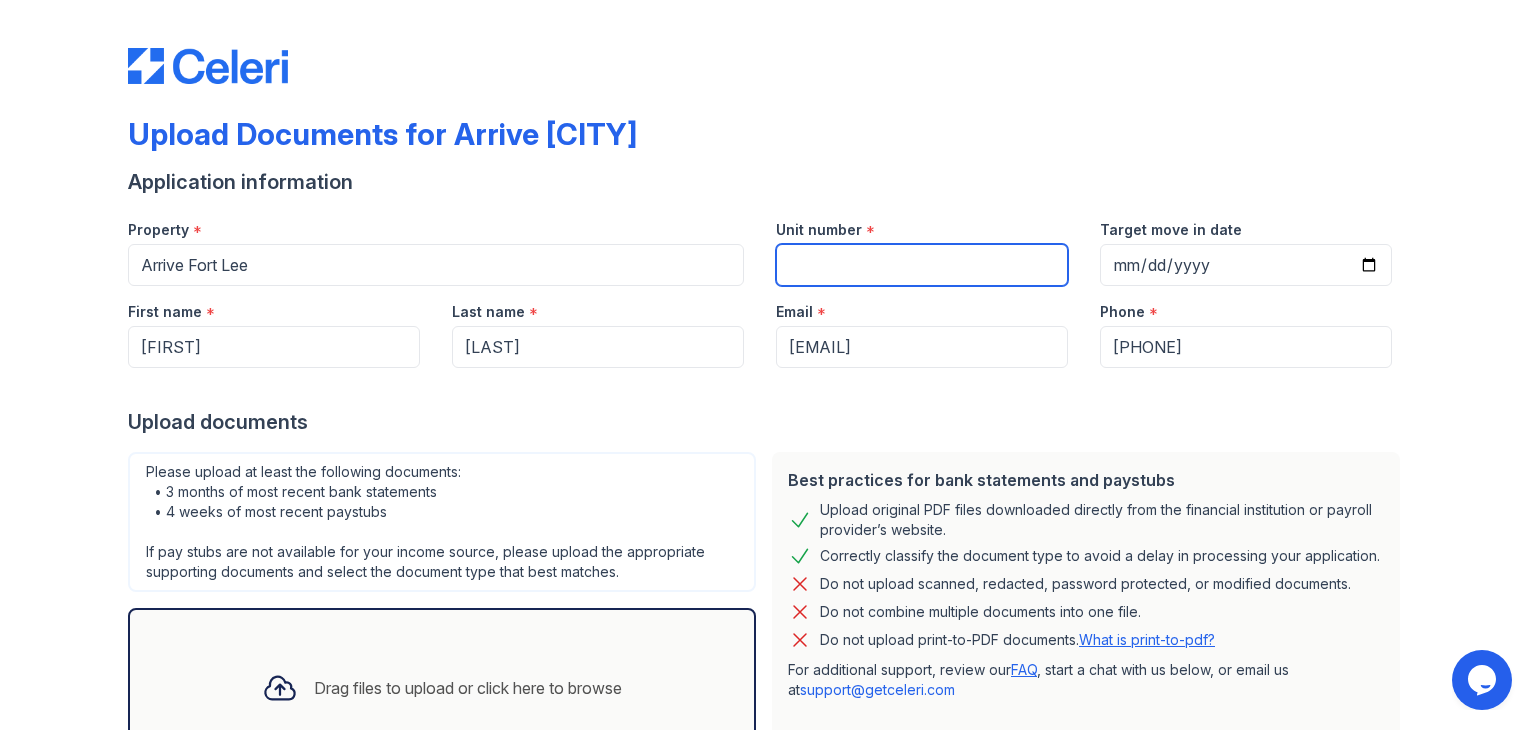 click on "Unit number" at bounding box center (922, 265) 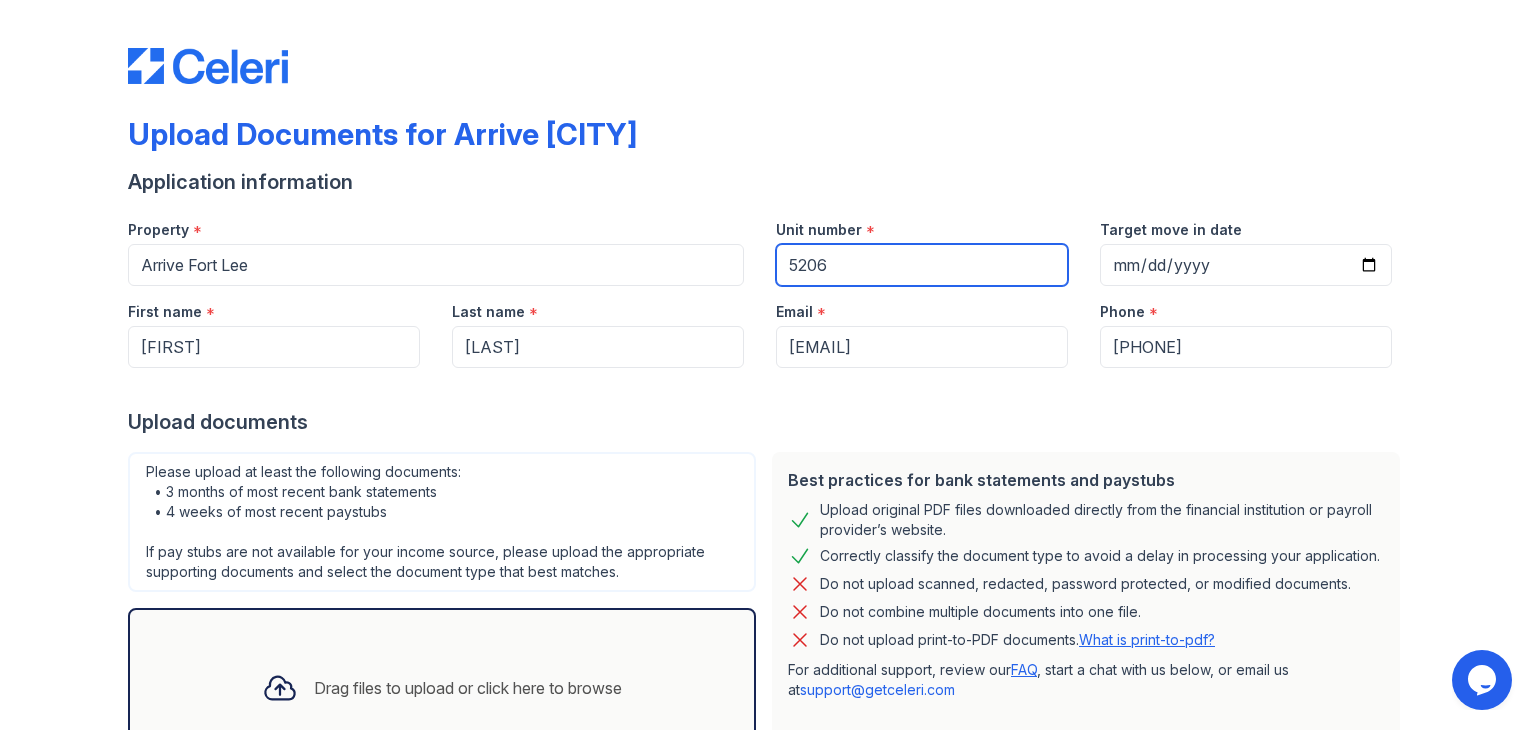 type on "5206" 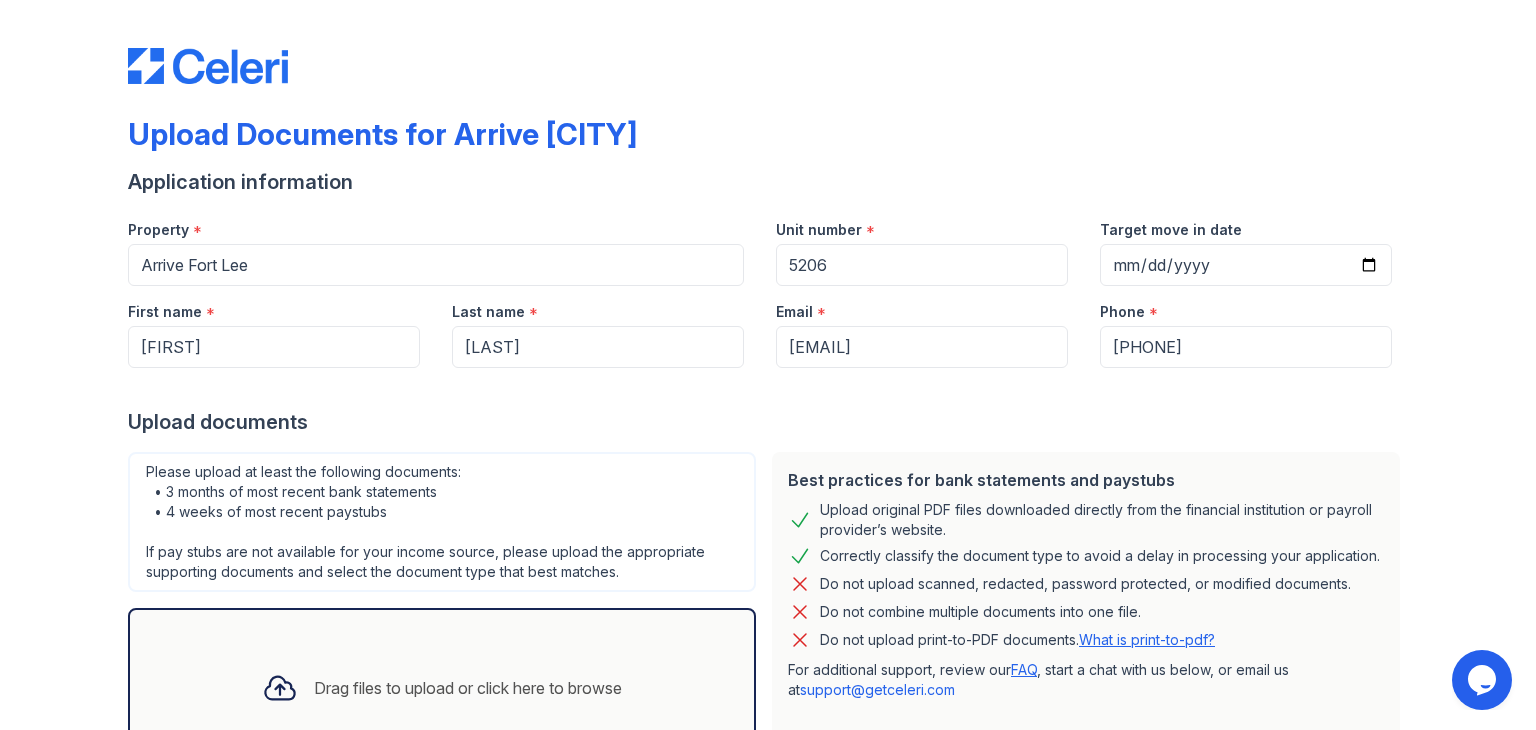 click at bounding box center [768, 388] 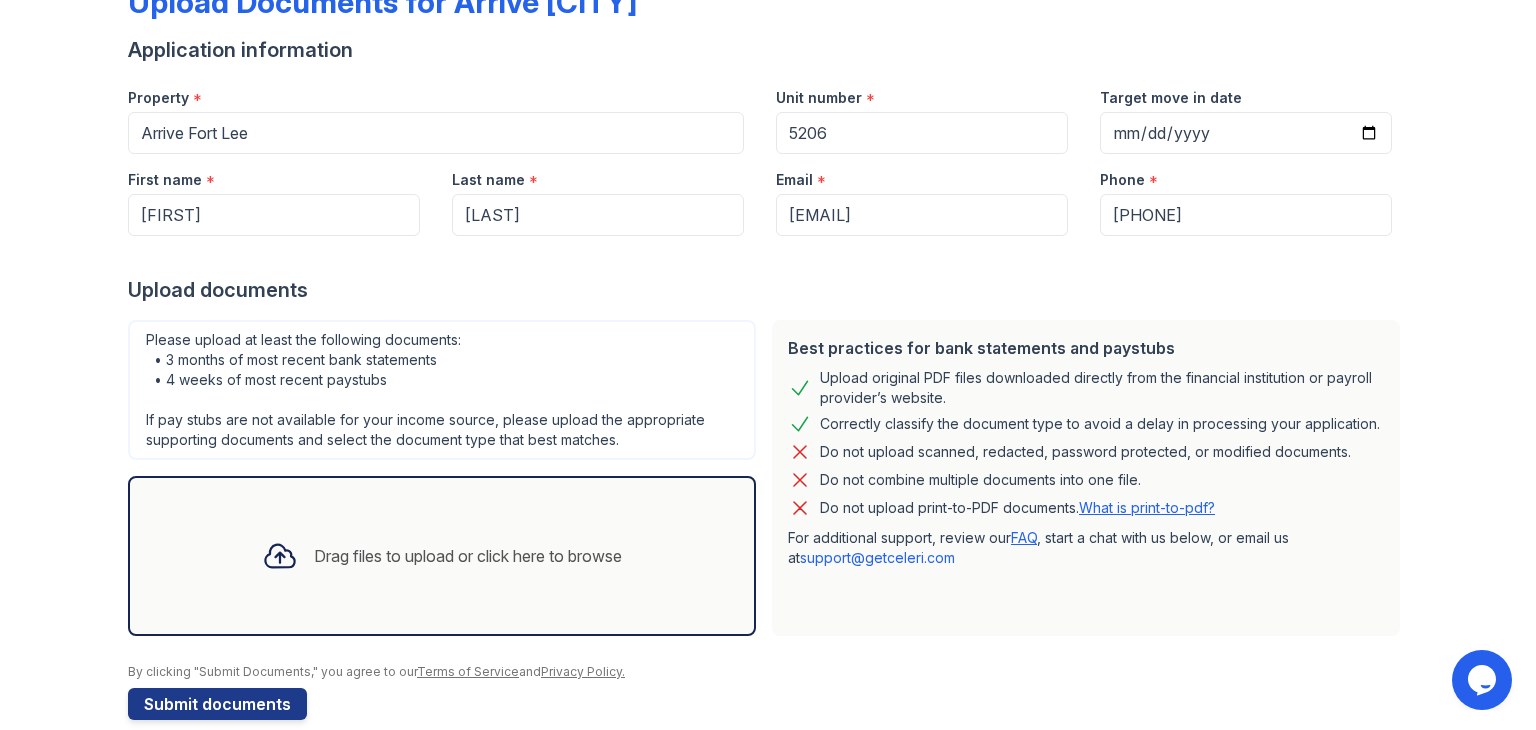 scroll, scrollTop: 160, scrollLeft: 0, axis: vertical 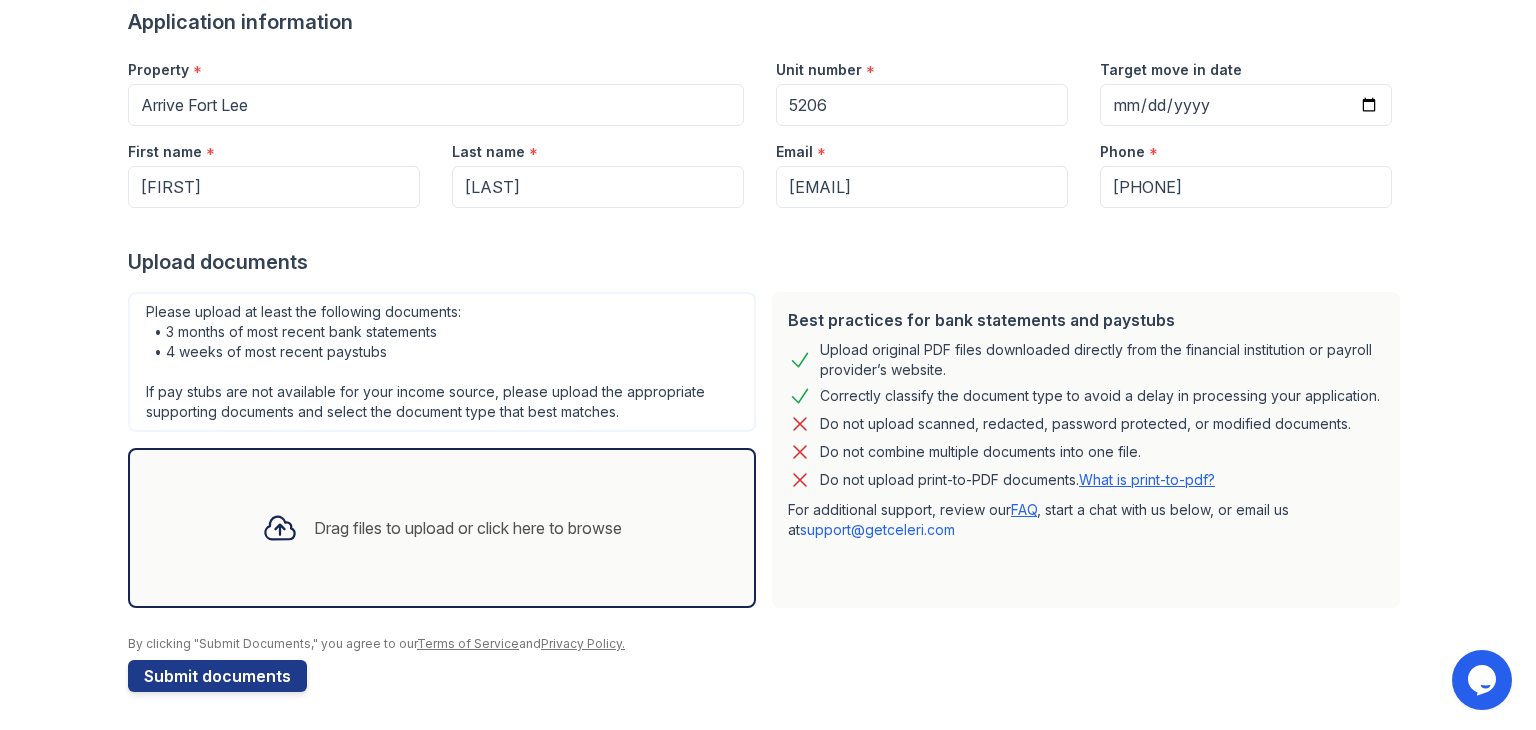 click 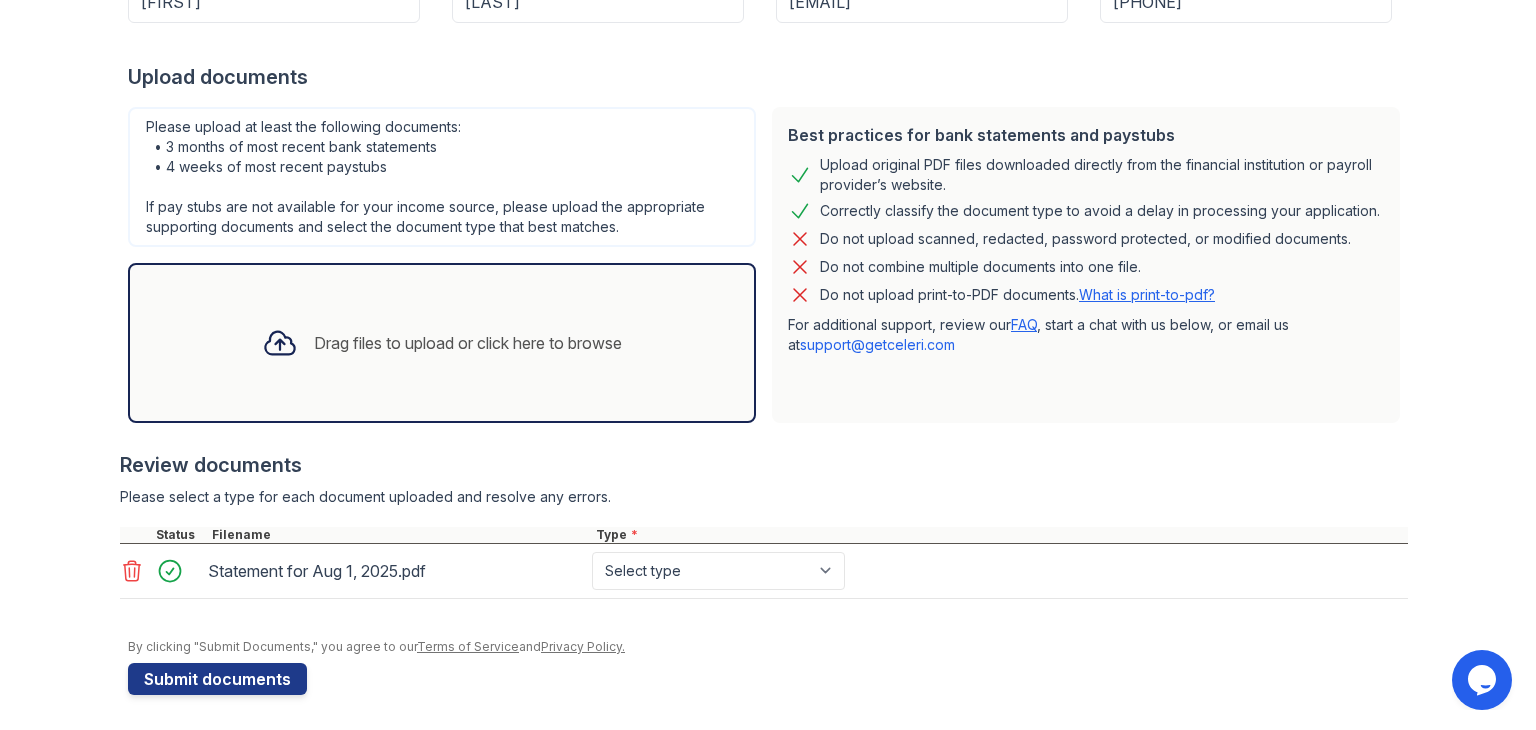 scroll, scrollTop: 348, scrollLeft: 0, axis: vertical 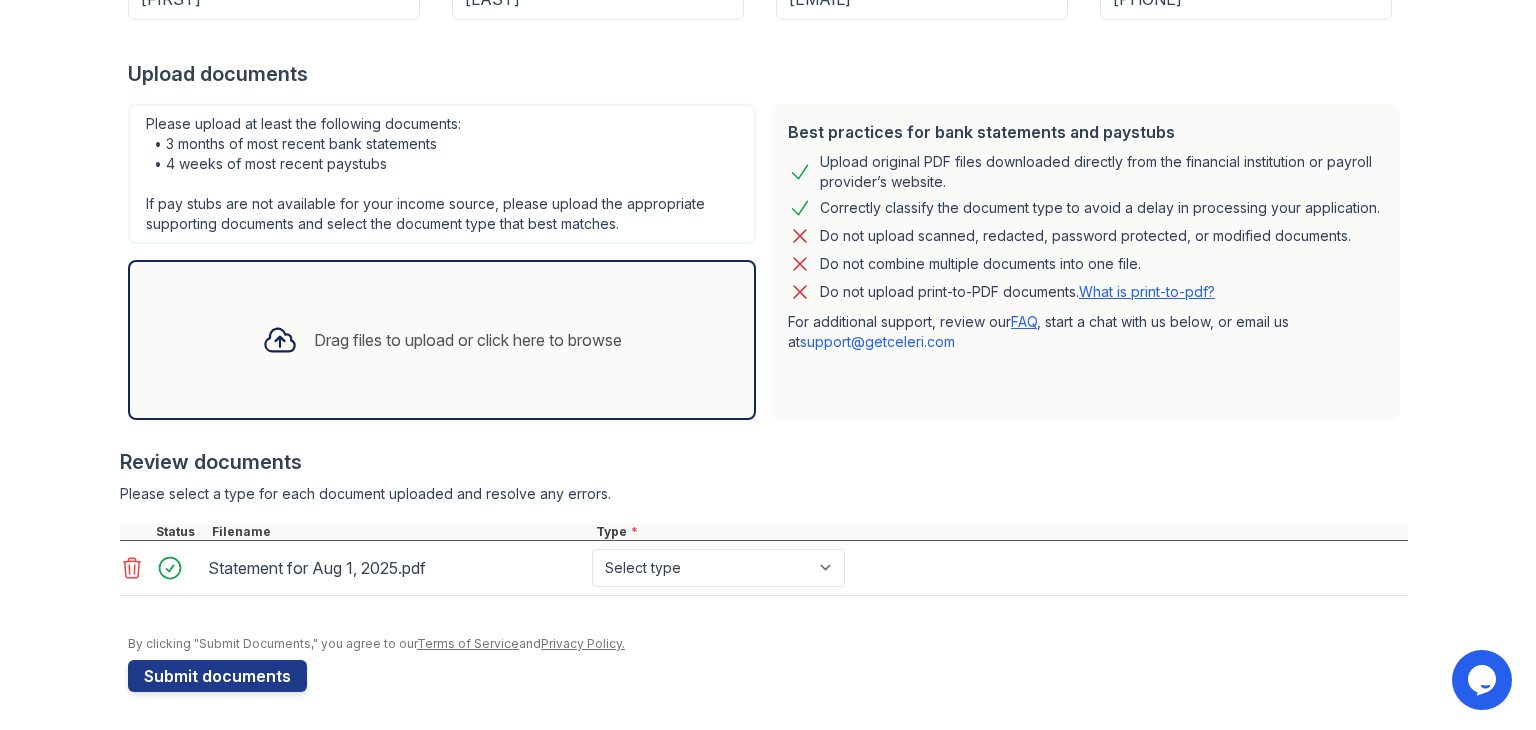 click 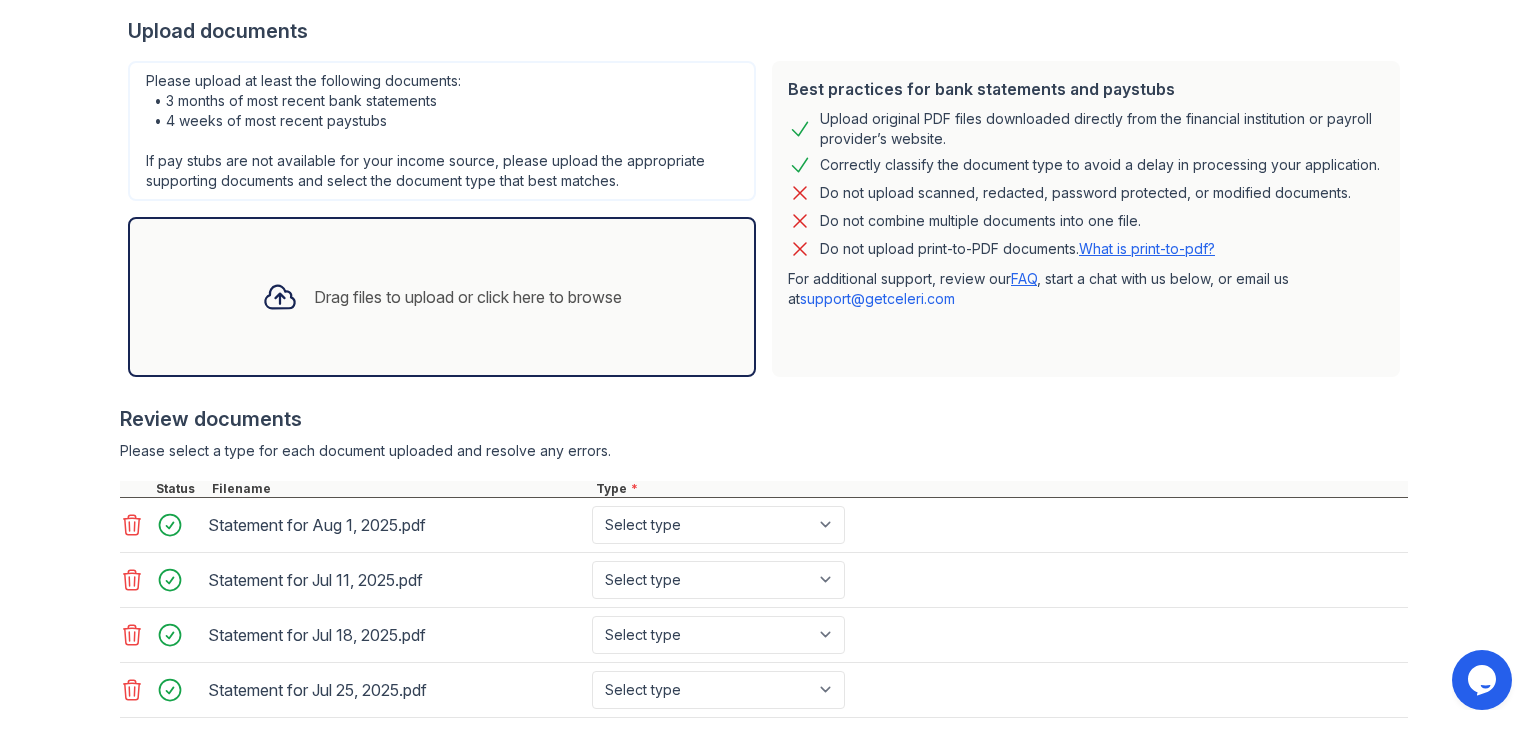 scroll, scrollTop: 403, scrollLeft: 0, axis: vertical 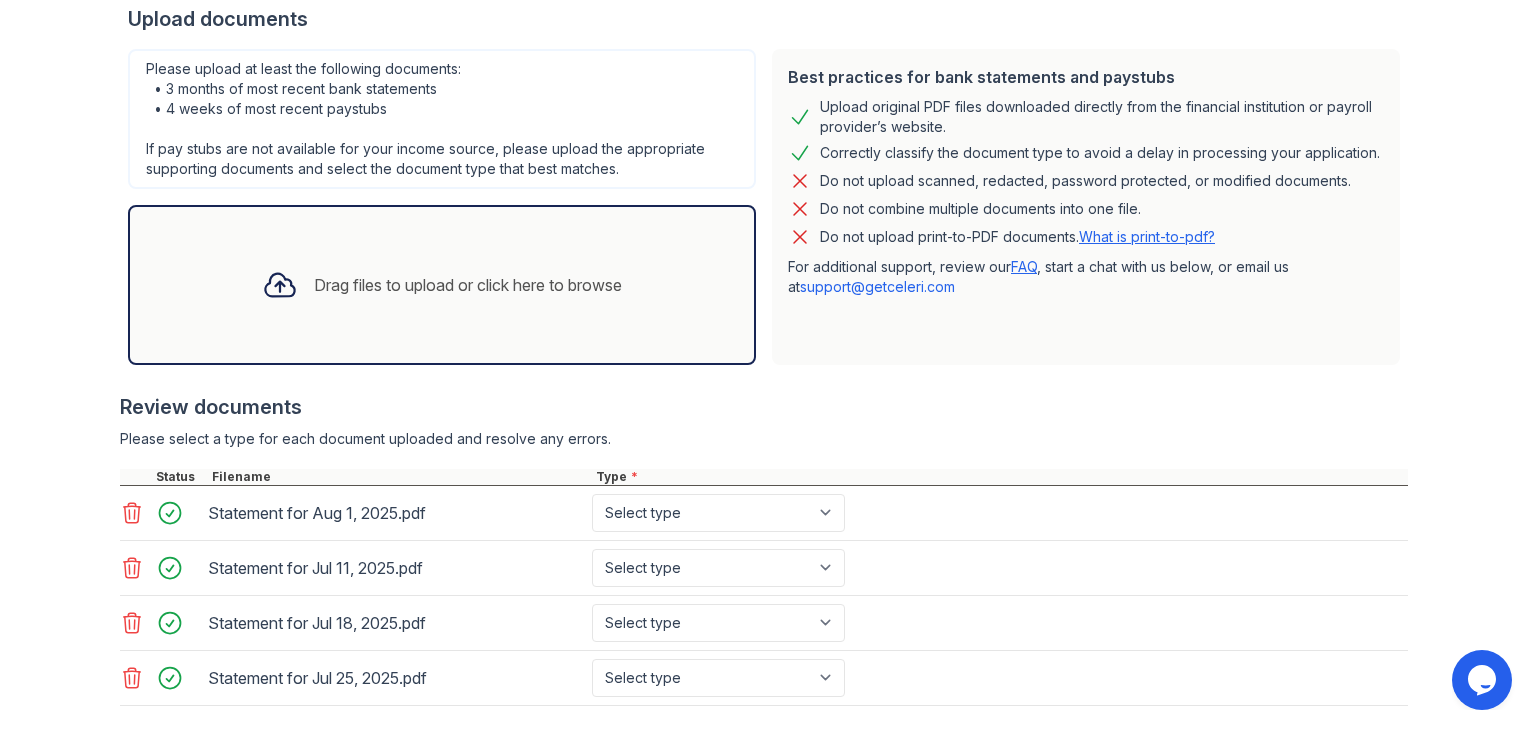 click 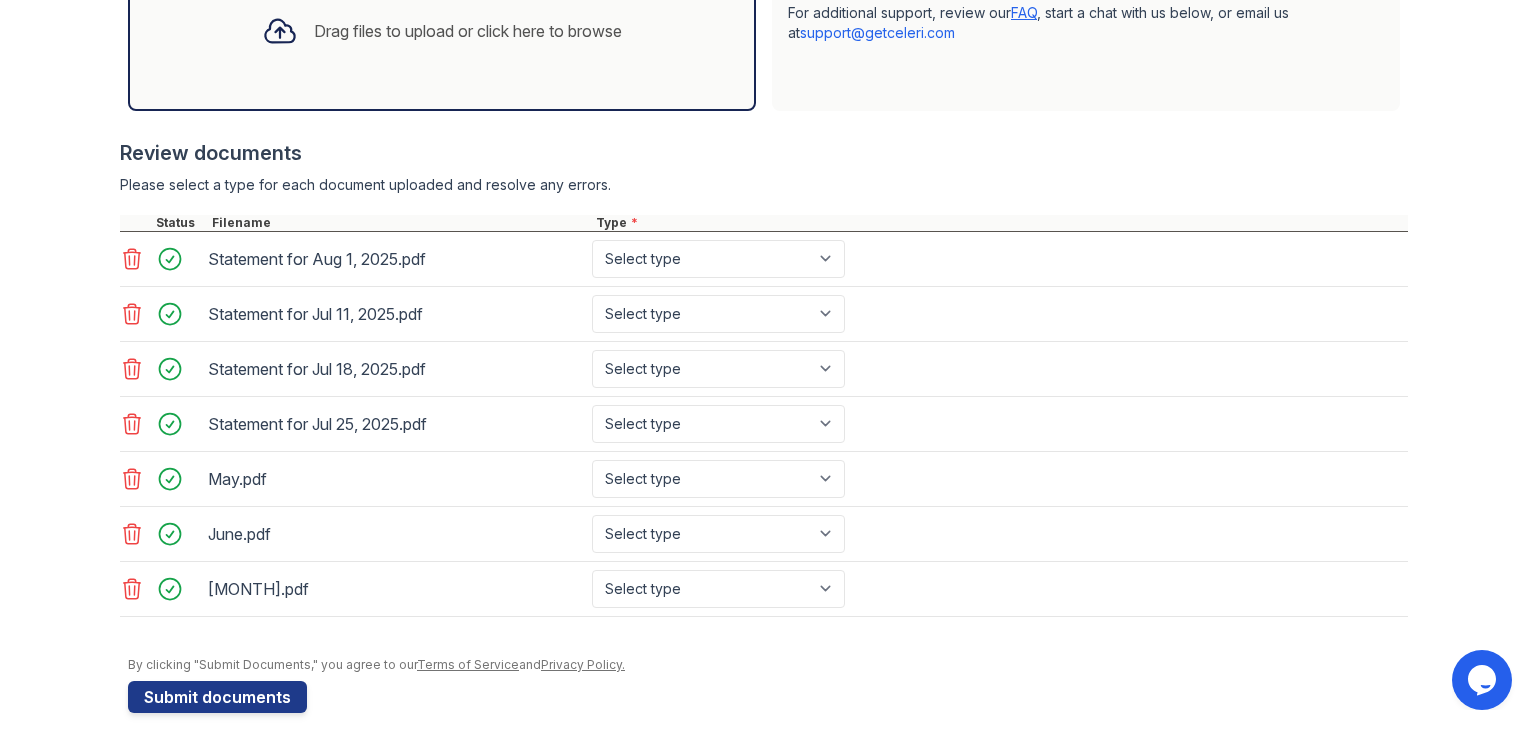 scroll, scrollTop: 674, scrollLeft: 0, axis: vertical 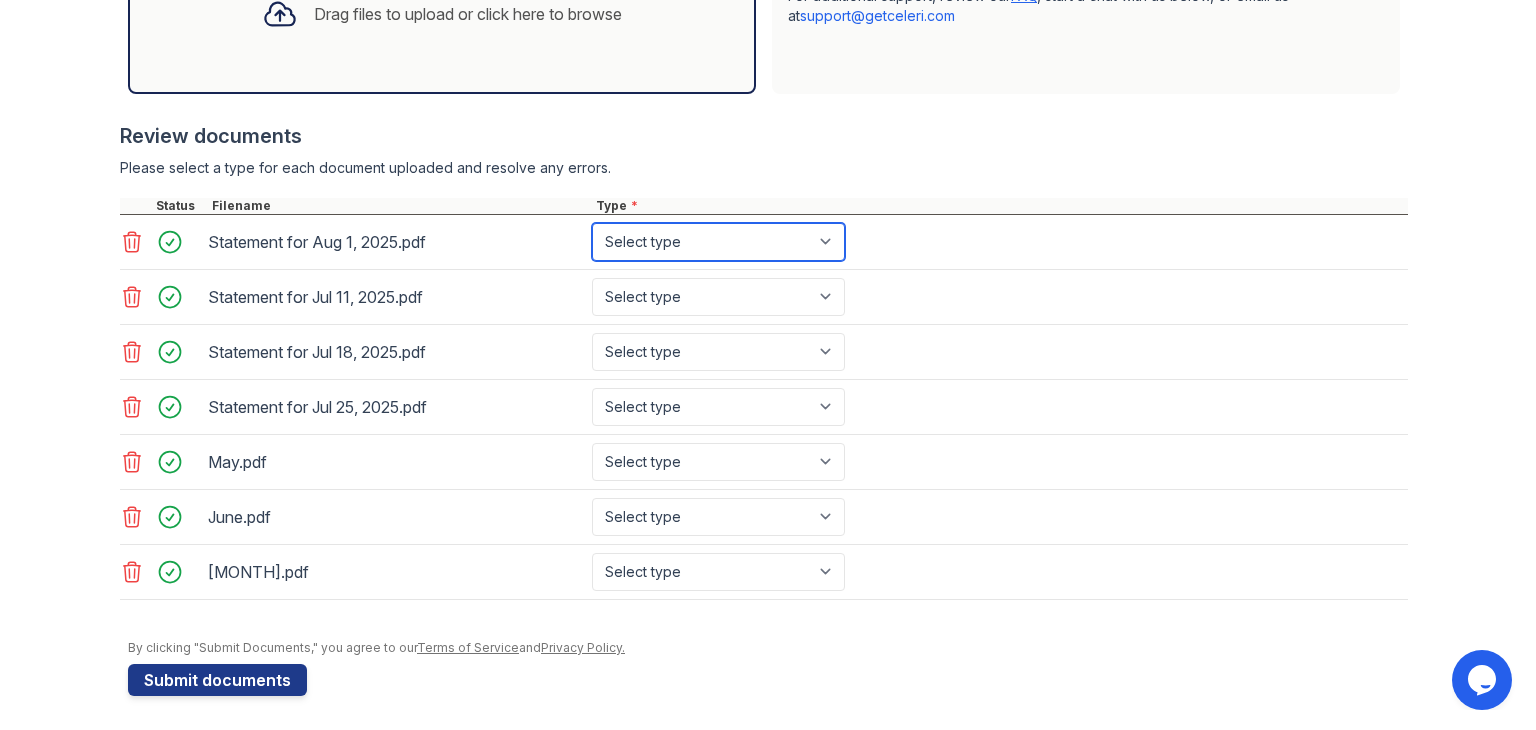 click on "Select type
Paystub
Bank Statement
Offer Letter
Tax Documents
Benefit Award Letter
Investment Account Statement
Other" at bounding box center (718, 242) 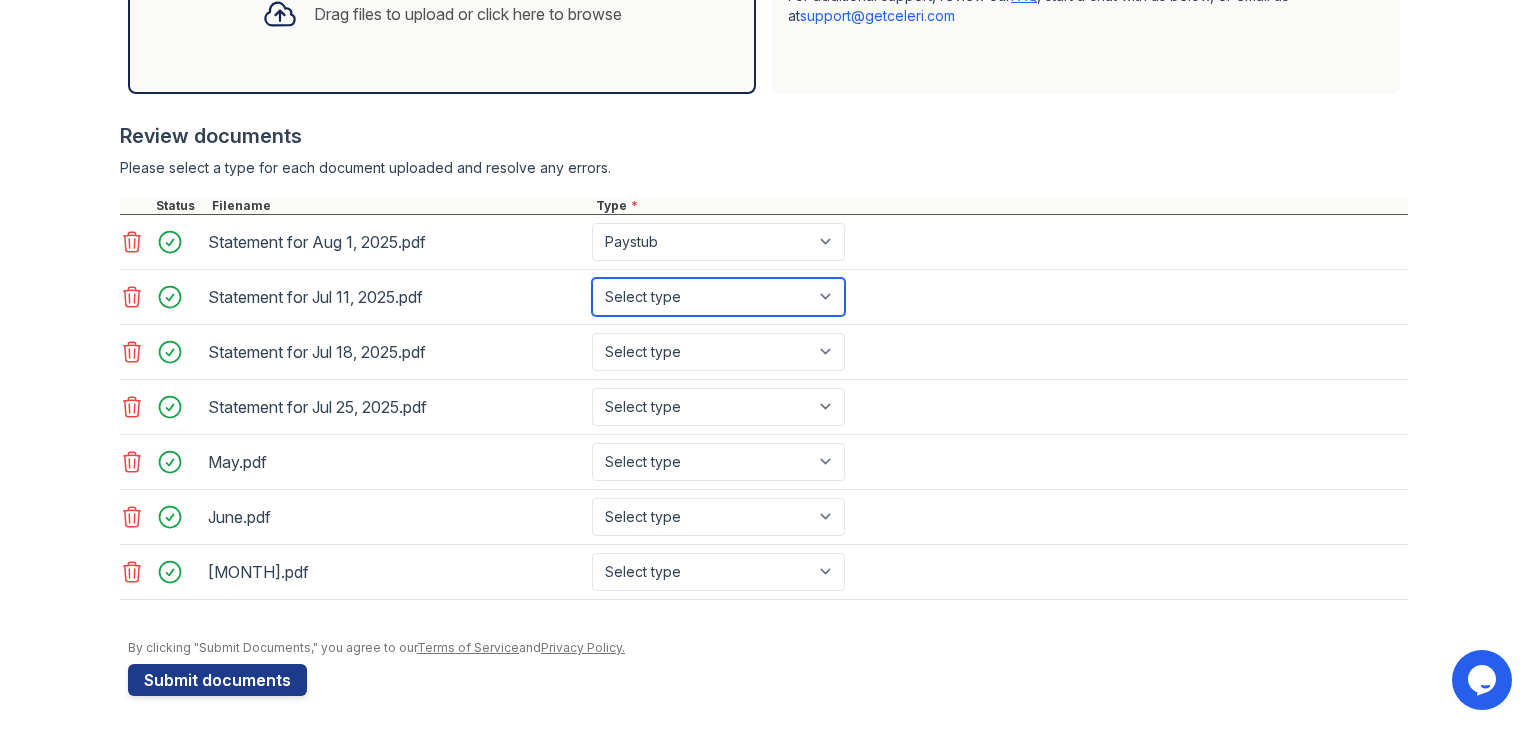 click on "Select type
Paystub
Bank Statement
Offer Letter
Tax Documents
Benefit Award Letter
Investment Account Statement
Other" at bounding box center [718, 297] 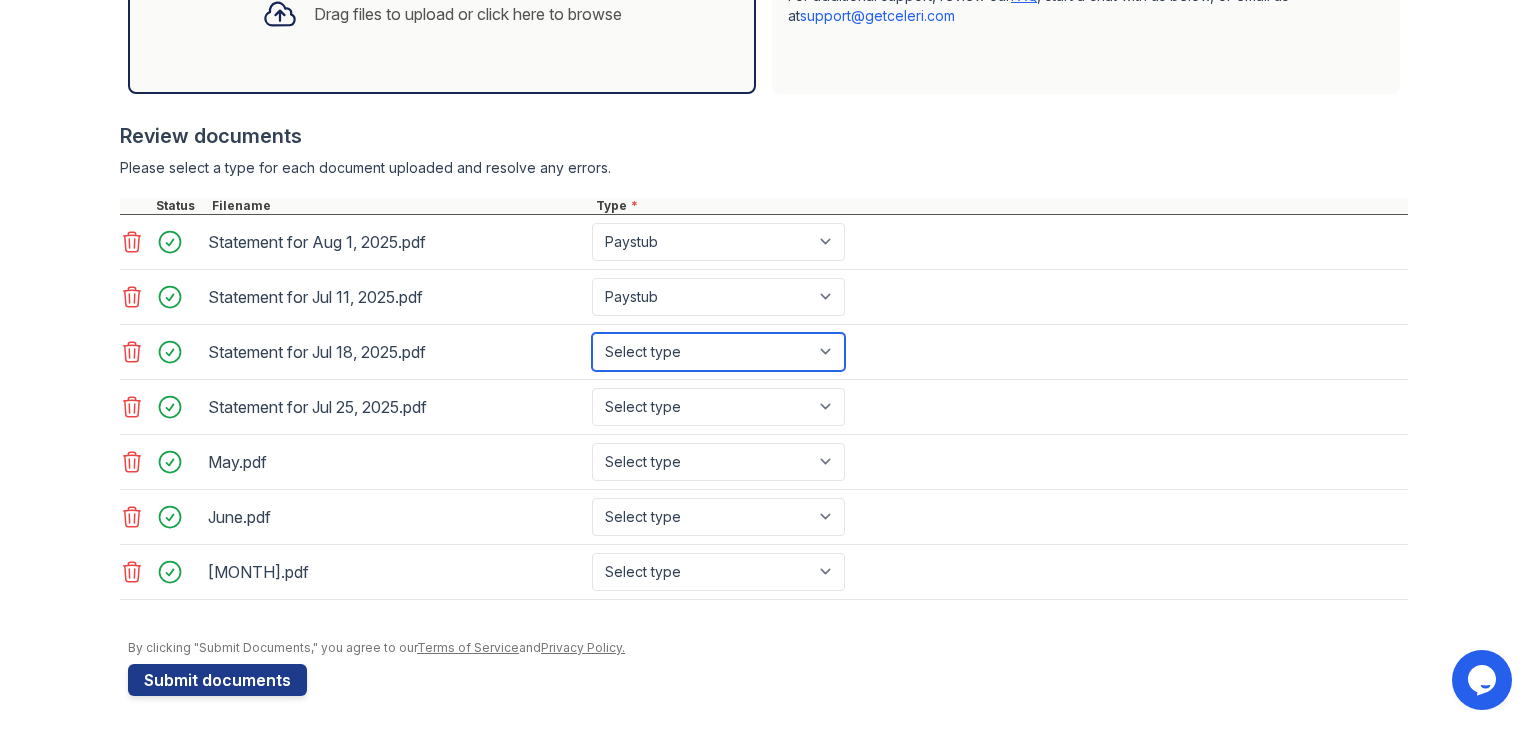 click on "Select type
Paystub
Bank Statement
Offer Letter
Tax Documents
Benefit Award Letter
Investment Account Statement
Other" at bounding box center [718, 352] 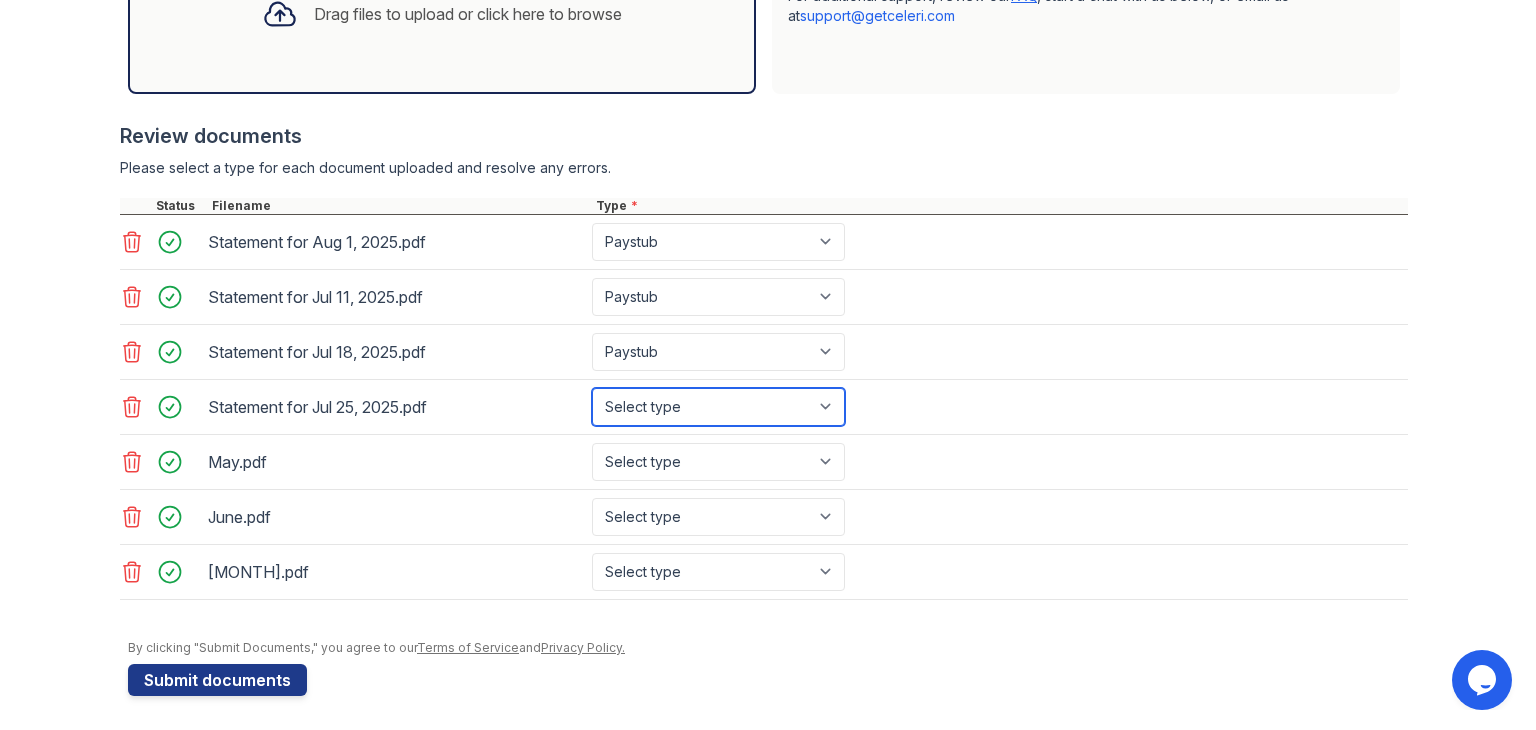 click on "Select type
Paystub
Bank Statement
Offer Letter
Tax Documents
Benefit Award Letter
Investment Account Statement
Other" at bounding box center (718, 407) 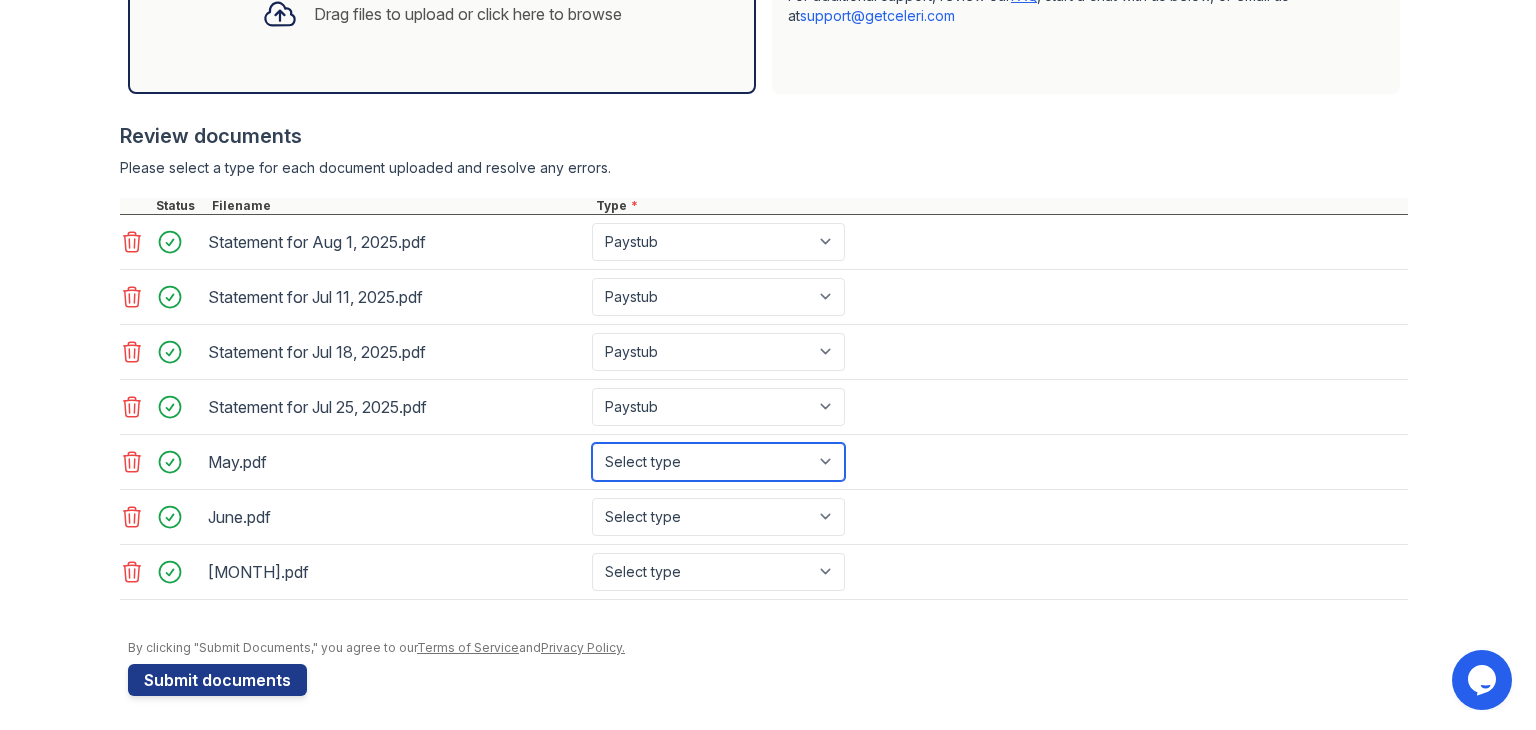 click on "Select type
Paystub
Bank Statement
Offer Letter
Tax Documents
Benefit Award Letter
Investment Account Statement
Other" at bounding box center [718, 462] 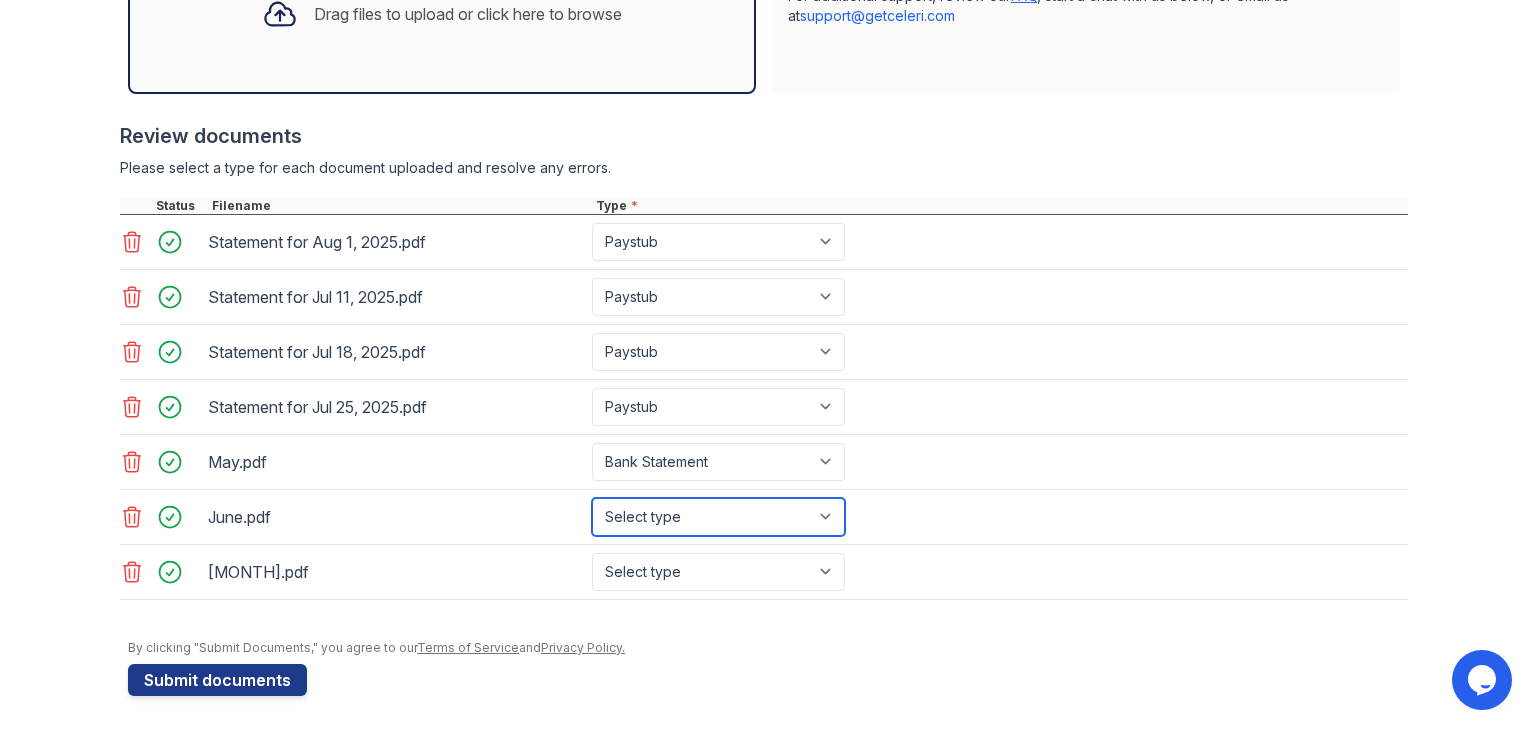 click on "Select type
Paystub
Bank Statement
Offer Letter
Tax Documents
Benefit Award Letter
Investment Account Statement
Other" at bounding box center [718, 517] 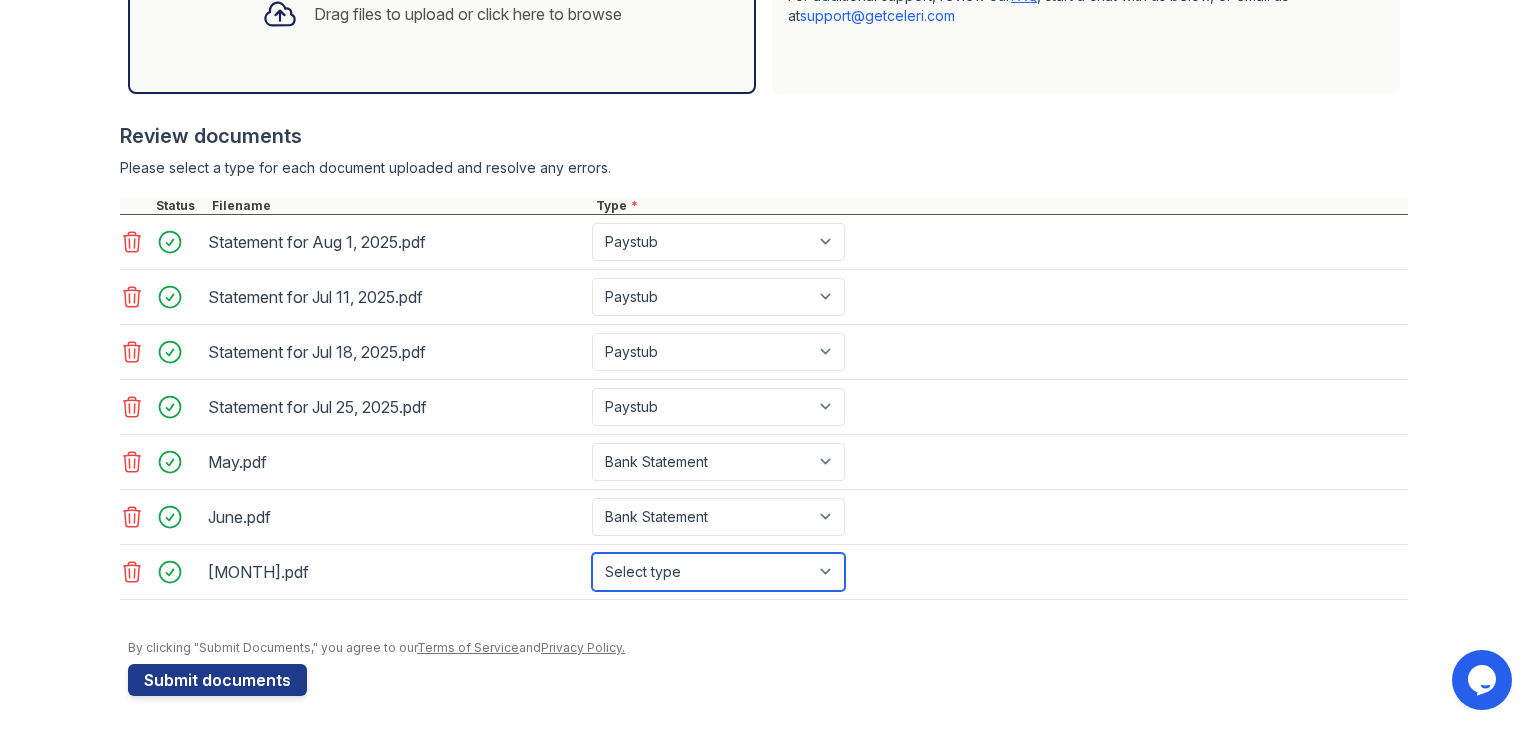 click on "Select type
Paystub
Bank Statement
Offer Letter
Tax Documents
Benefit Award Letter
Investment Account Statement
Other" at bounding box center [718, 572] 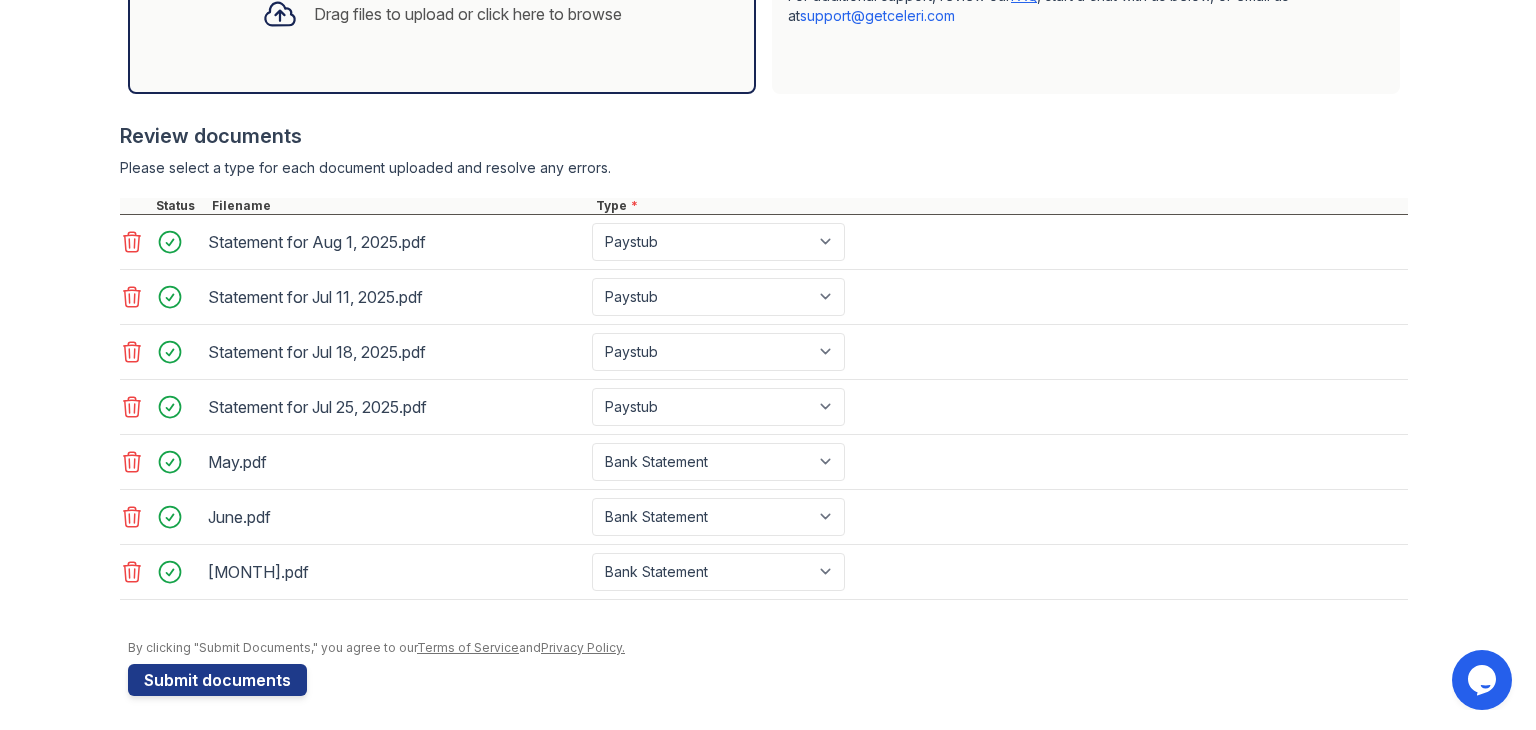 click on "Application information
Property
*
Arrive [CITY]
Unit number
*
5206
Target move in date
First name
*
[FIRST]
Last name
*
[LAST]
Email
*
[EMAIL]
Phone
*
[PHONE]
Upload documents
Best practices for bank statements and paystubs
Upload original PDF files downloaded directly from the financial institution or payroll provider’s website.
Correctly classify the document type to avoid a delay in processing your application.
Do not upload scanned, redacted, password protected, or modified documents.
Do not combine multiple documents into one file.
Do not upload print-to-PDF documents.
What is print-to-pdf?
For additional support, review our
FAQ ,
start a chat with us below, or email us at
support@example.com" at bounding box center [768, 95] 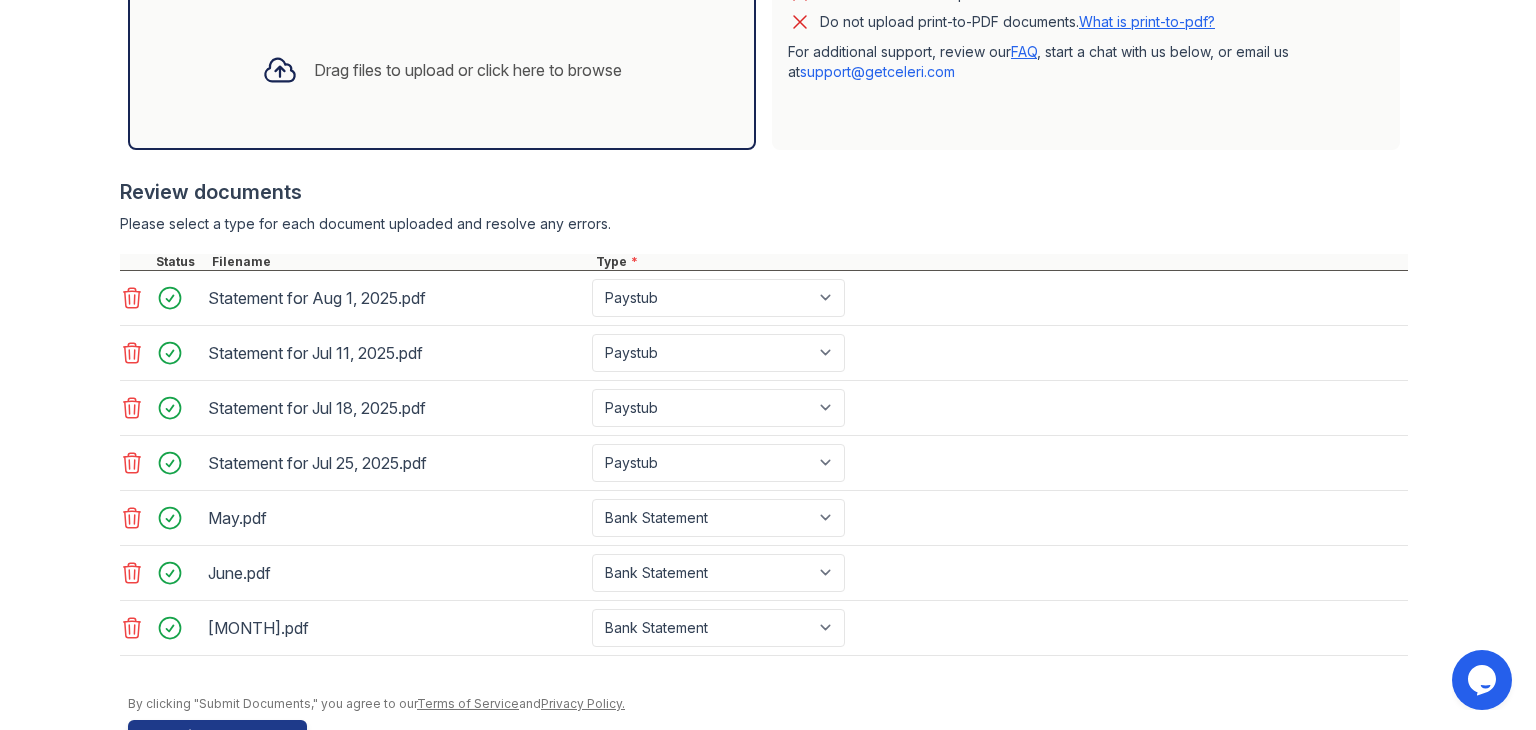 scroll, scrollTop: 674, scrollLeft: 0, axis: vertical 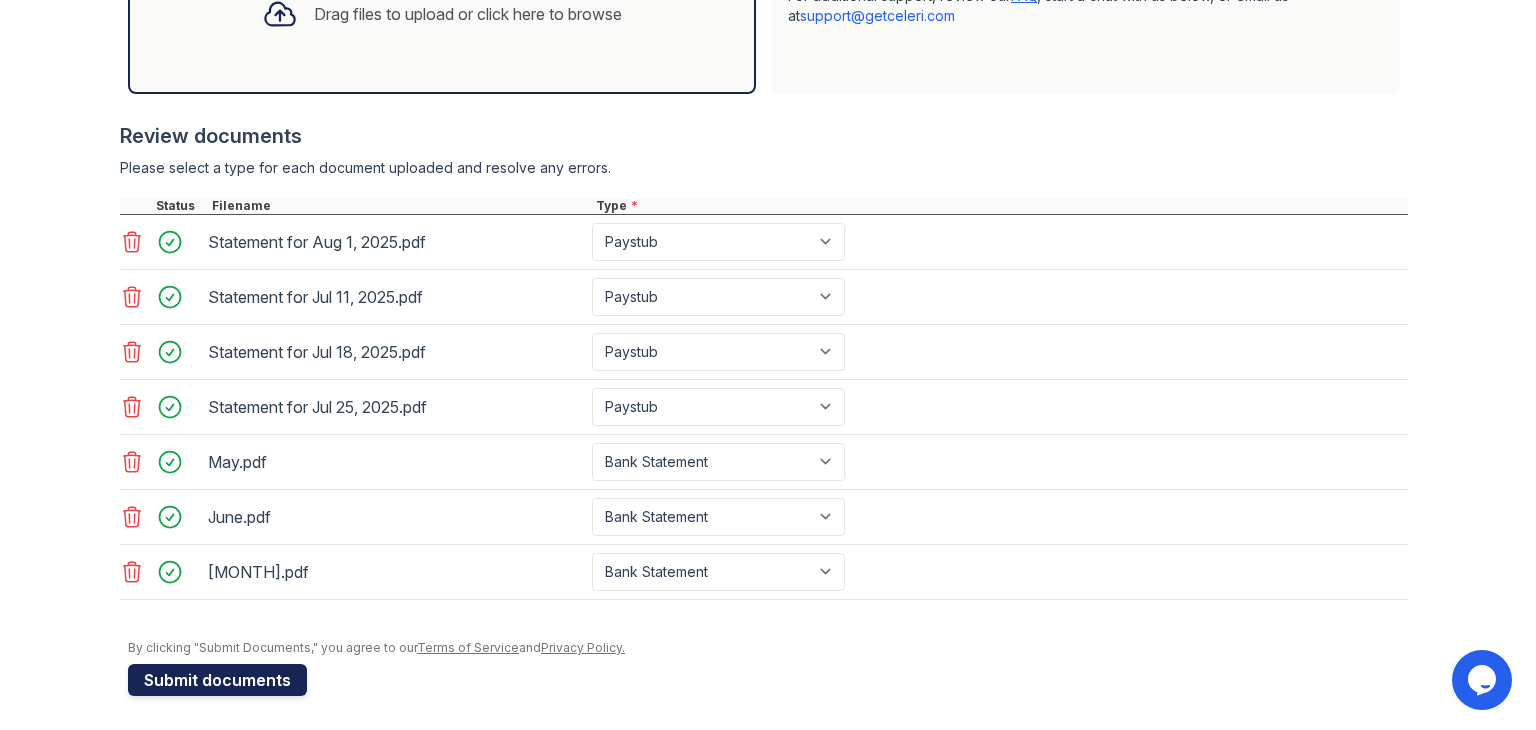 click on "Submit documents" at bounding box center (217, 680) 